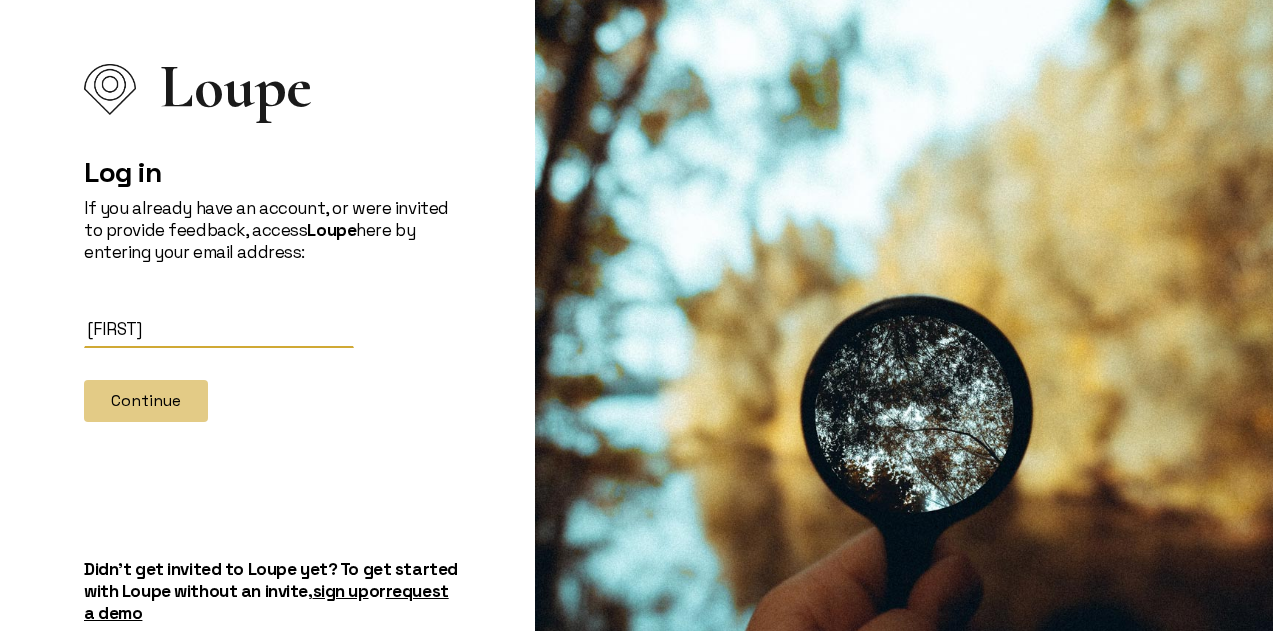scroll, scrollTop: 0, scrollLeft: 0, axis: both 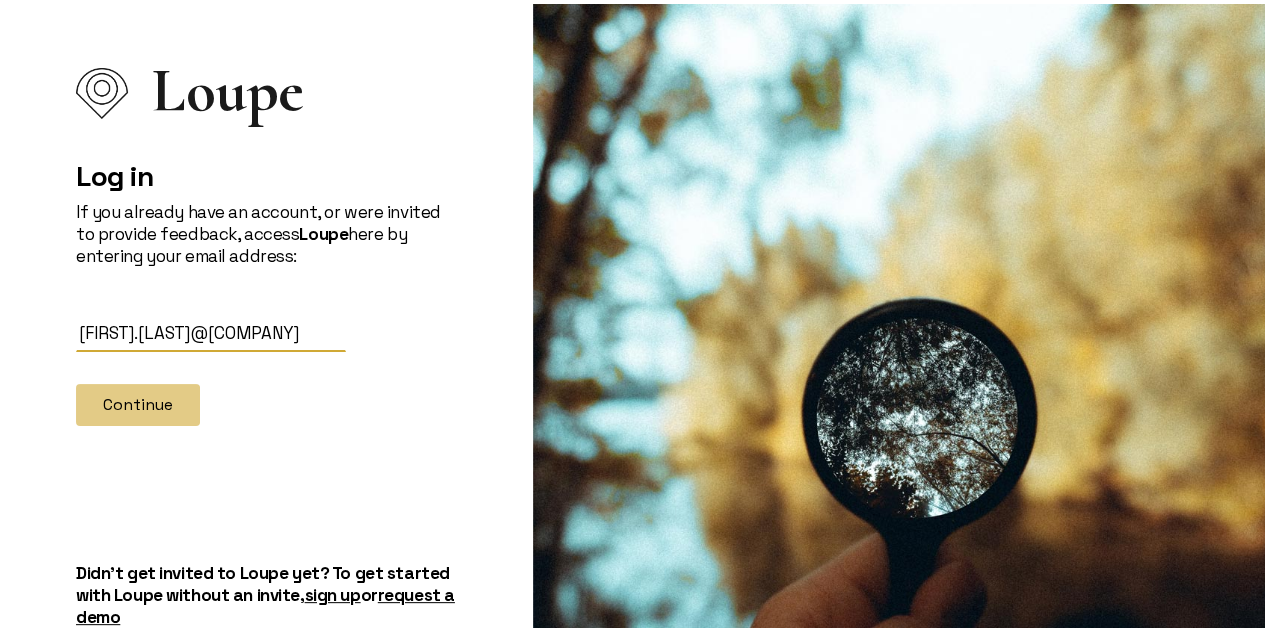 type on "[FIRST].[LAST]@[COMPANY]" 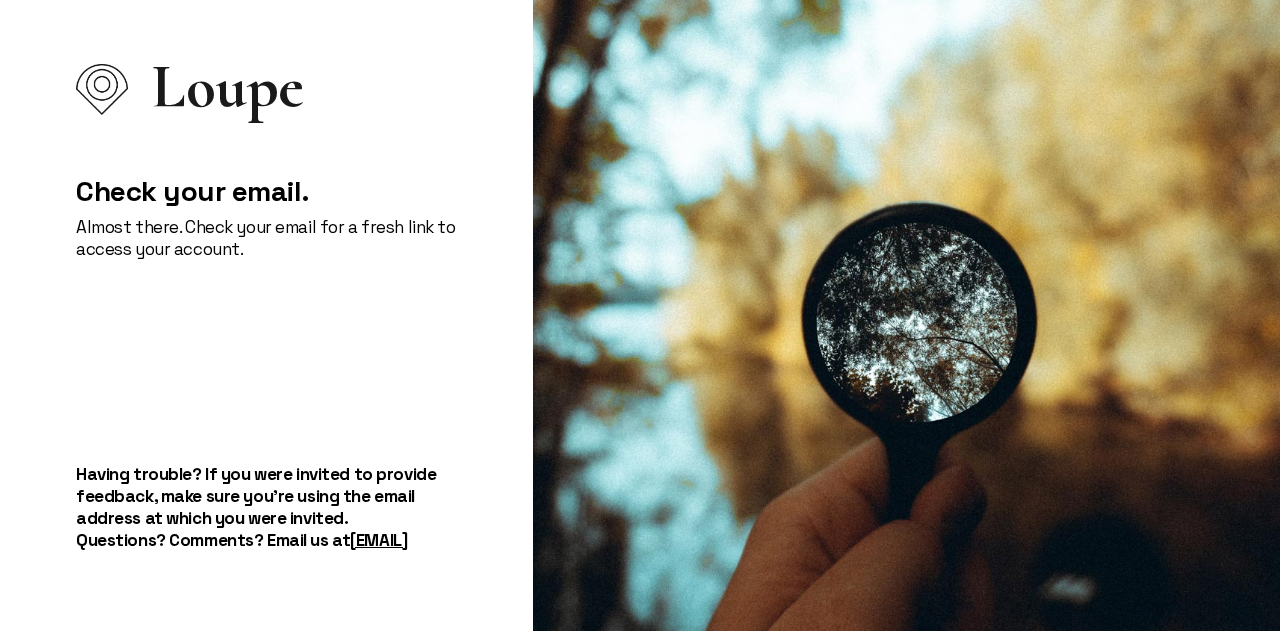 scroll, scrollTop: 0, scrollLeft: 0, axis: both 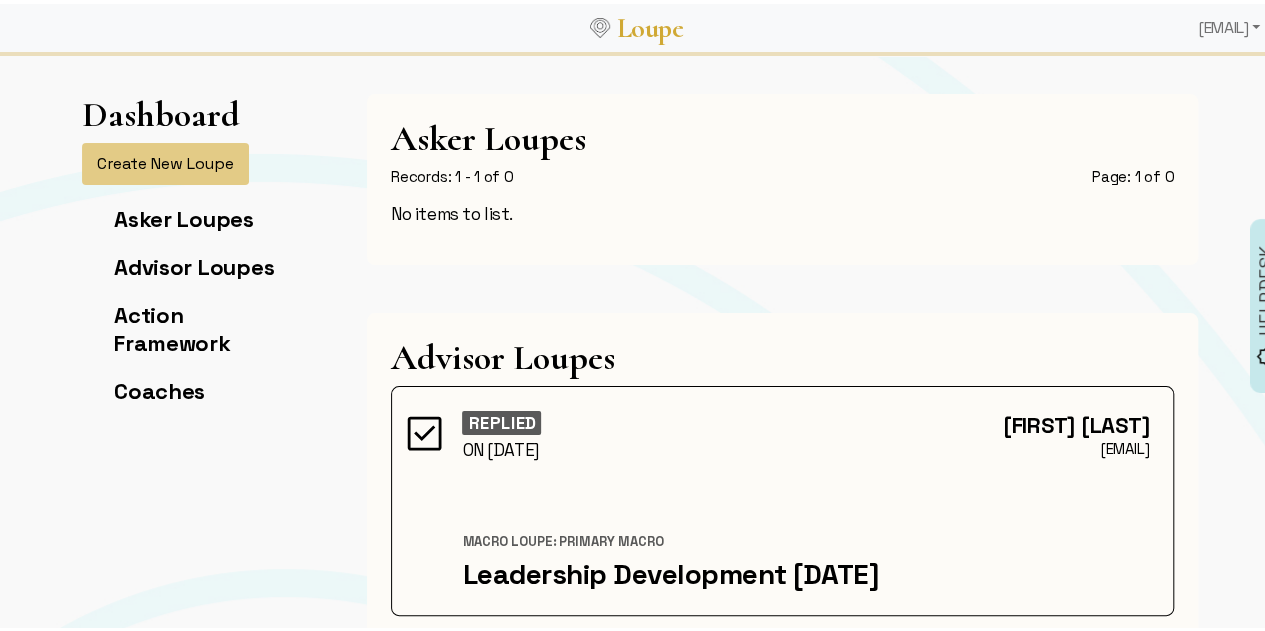 click on "Asker Loupes" at bounding box center (782, 134) 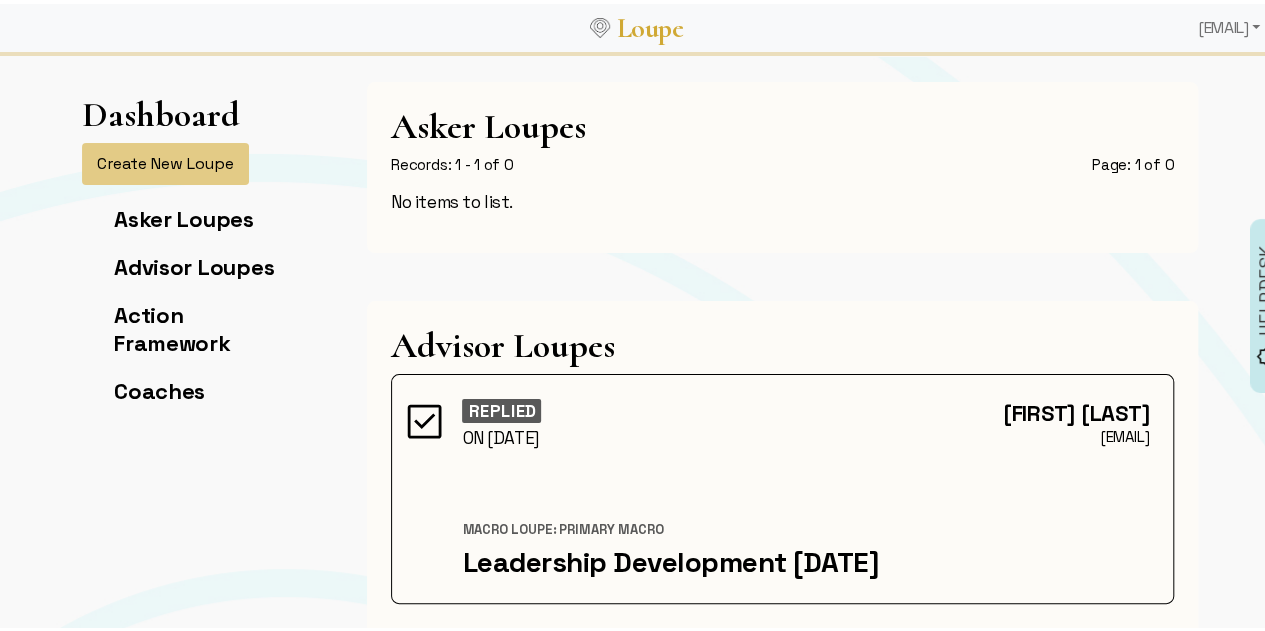 scroll, scrollTop: 0, scrollLeft: 0, axis: both 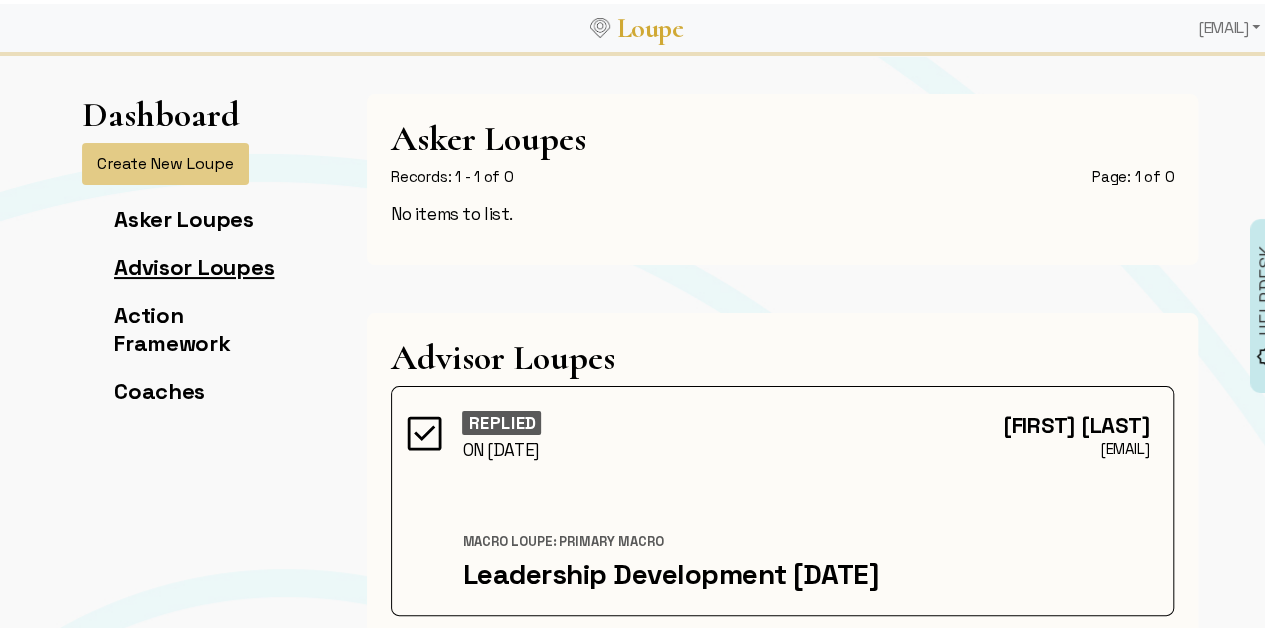 click on "Advisor Loupes" at bounding box center [194, 263] 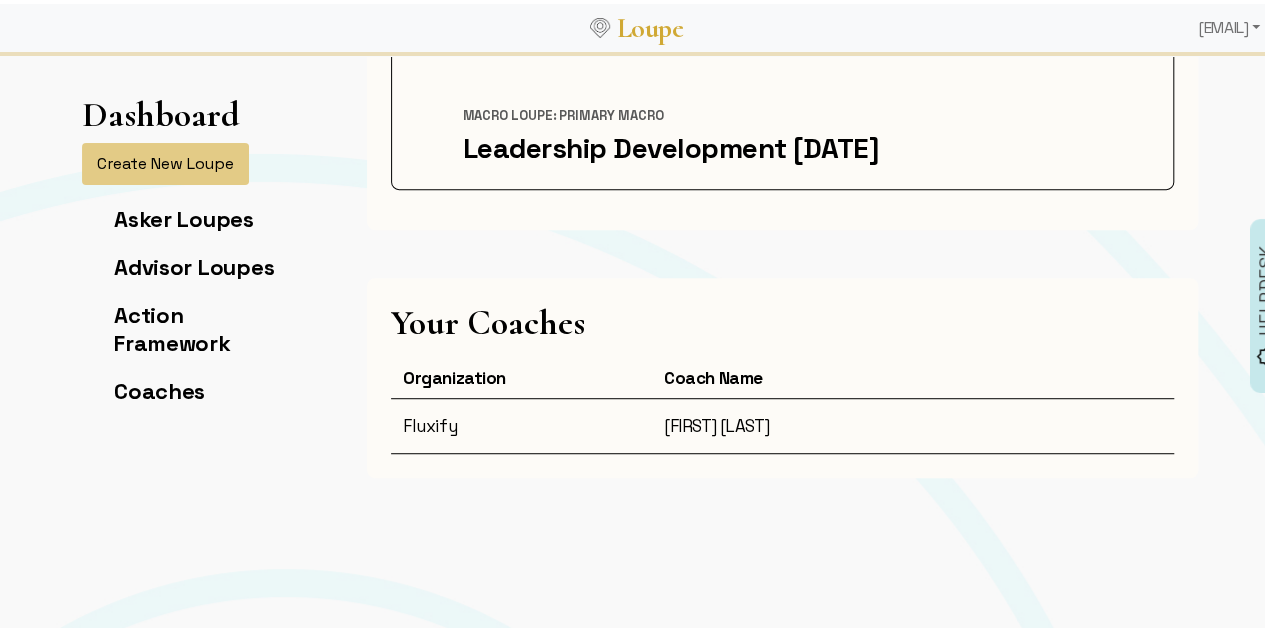 scroll, scrollTop: 429, scrollLeft: 0, axis: vertical 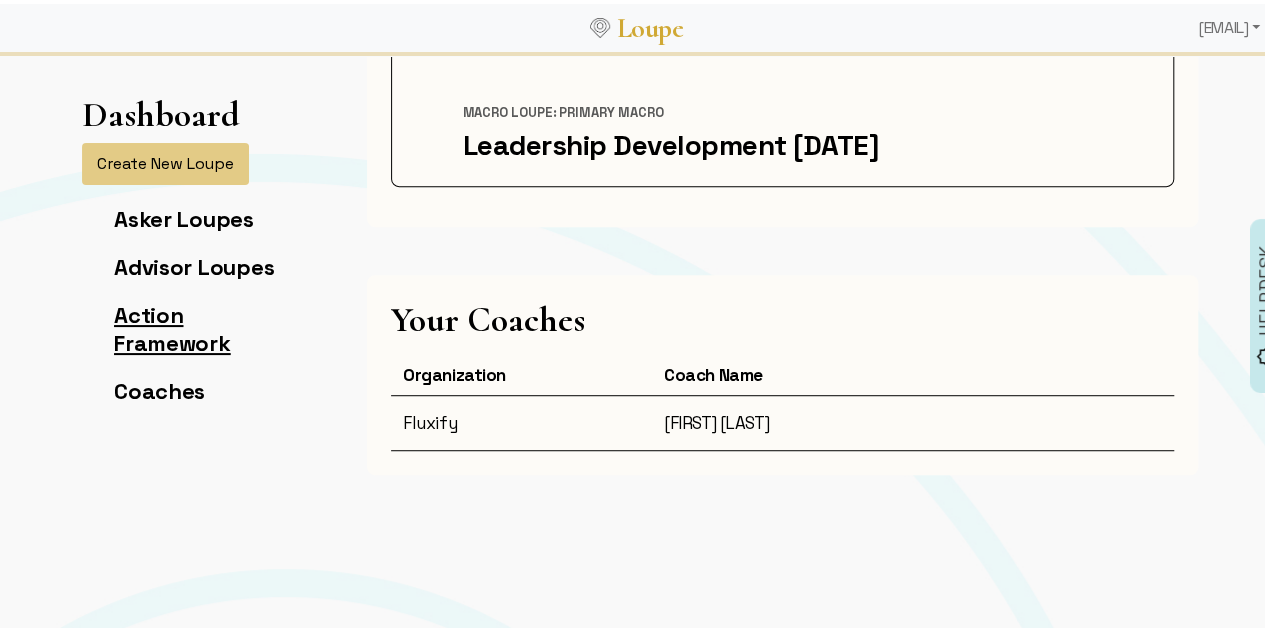 click on "Action Framework" at bounding box center [172, 325] 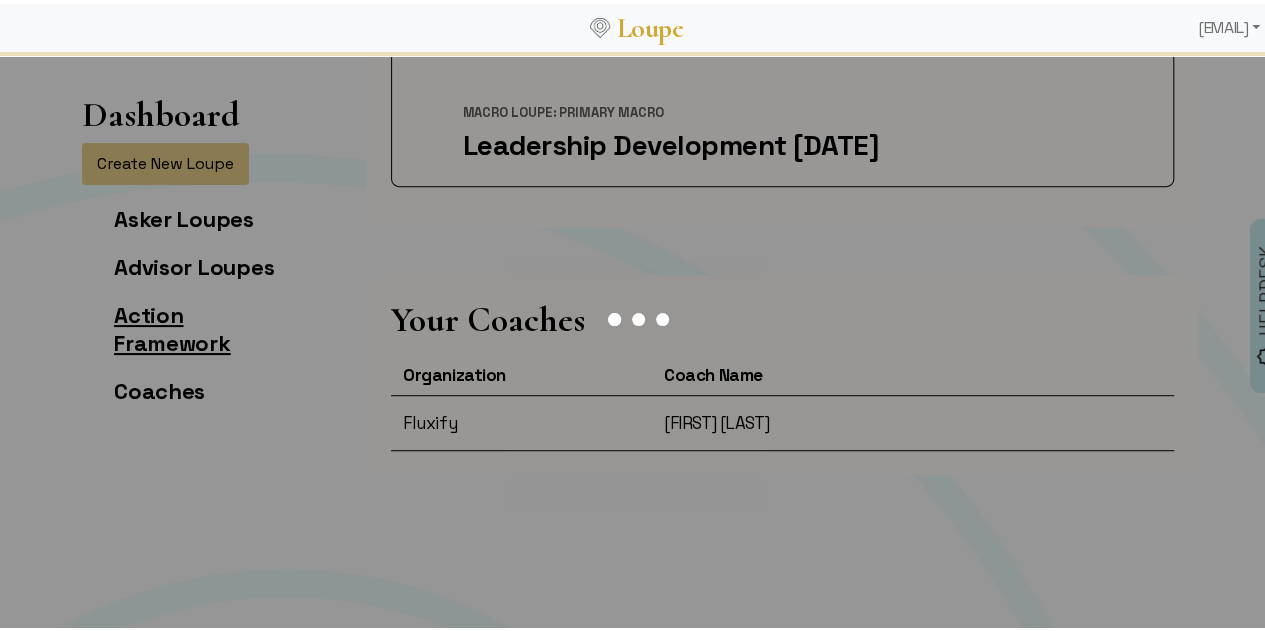scroll, scrollTop: 0, scrollLeft: 0, axis: both 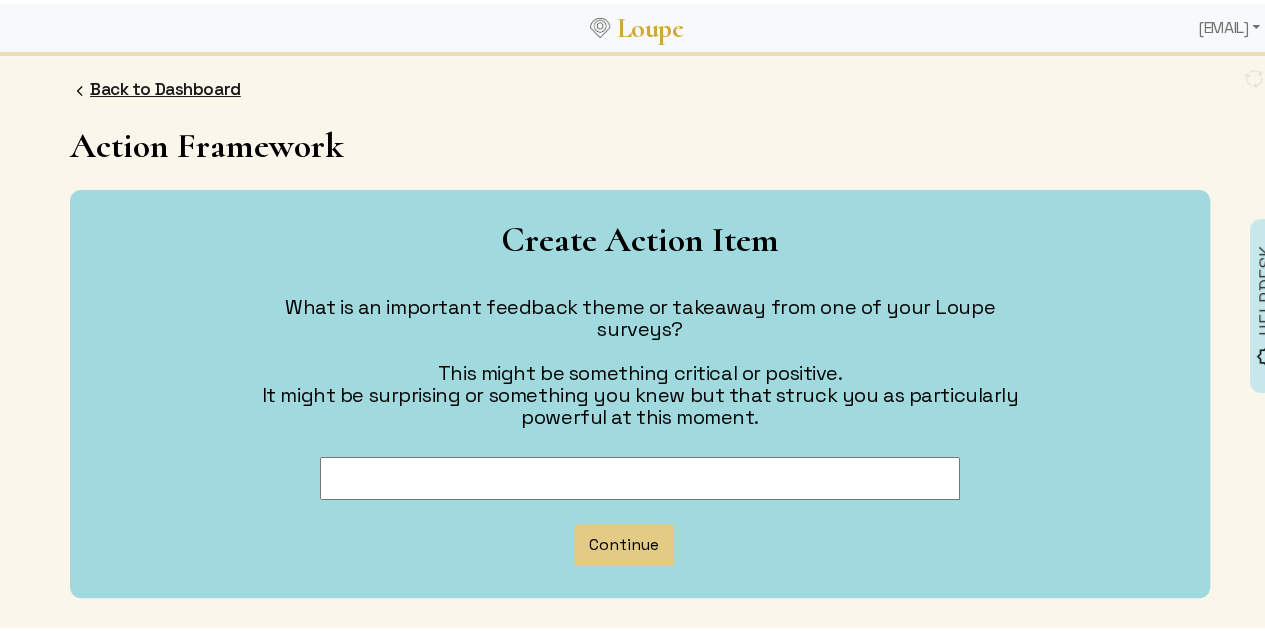 click on "Back to Dashboard" at bounding box center [165, 85] 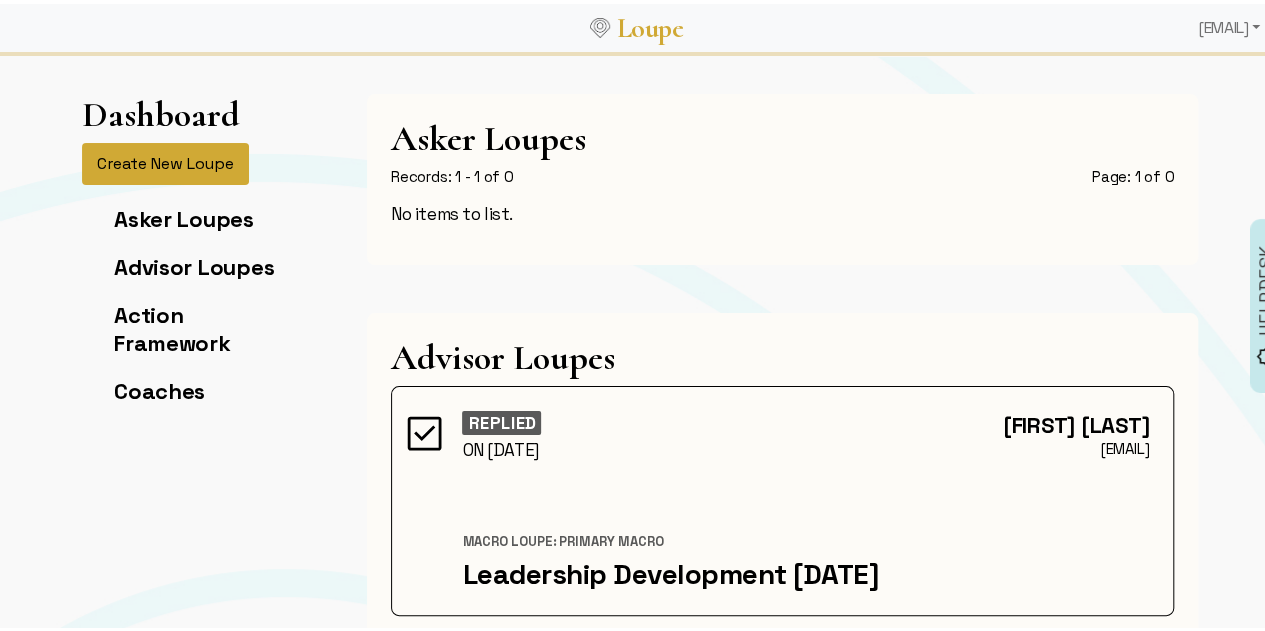click on "Create New Loupe" at bounding box center (165, 160) 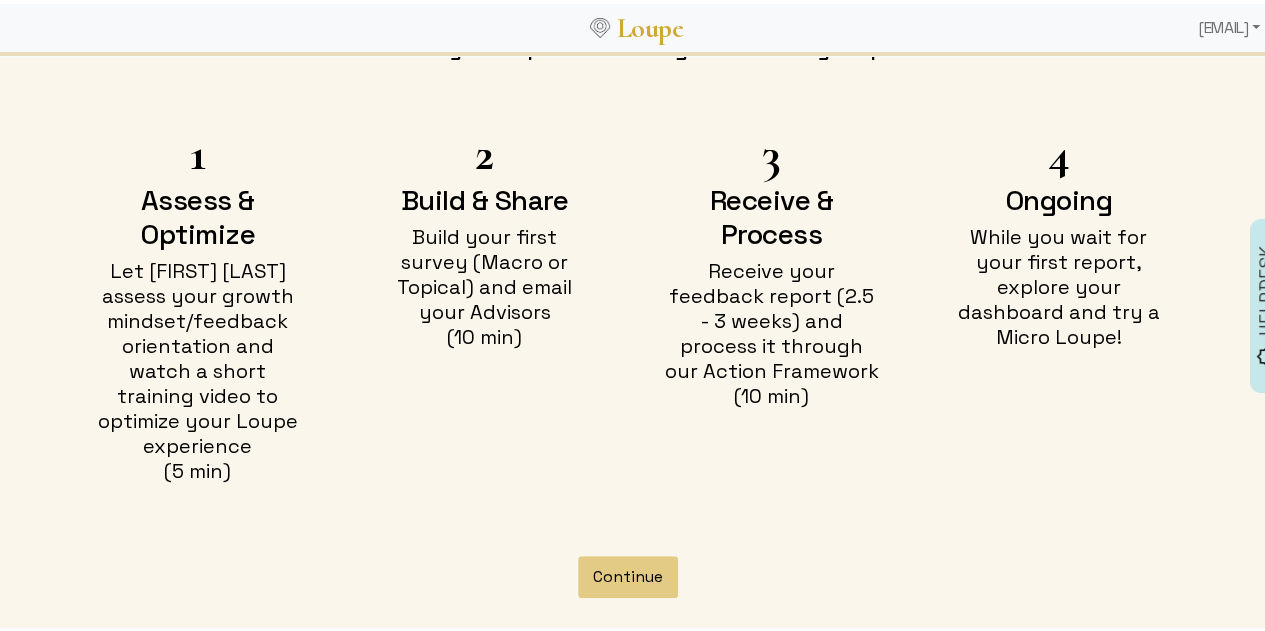 scroll, scrollTop: 248, scrollLeft: 0, axis: vertical 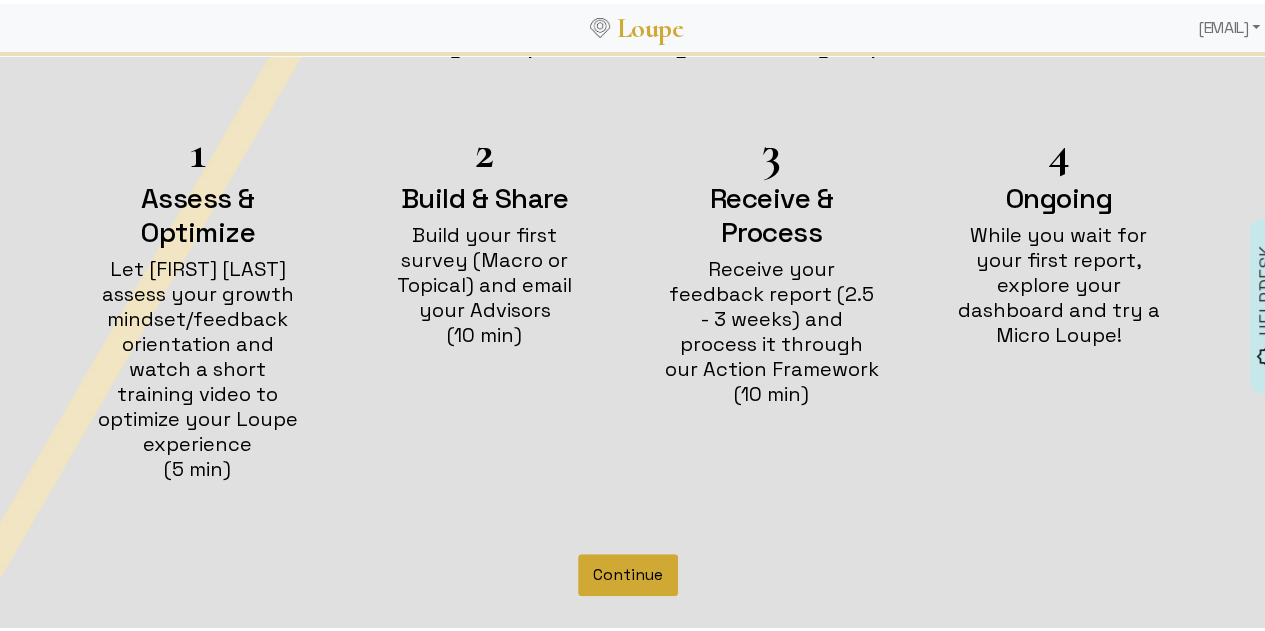 click on "Continue" at bounding box center (628, 571) 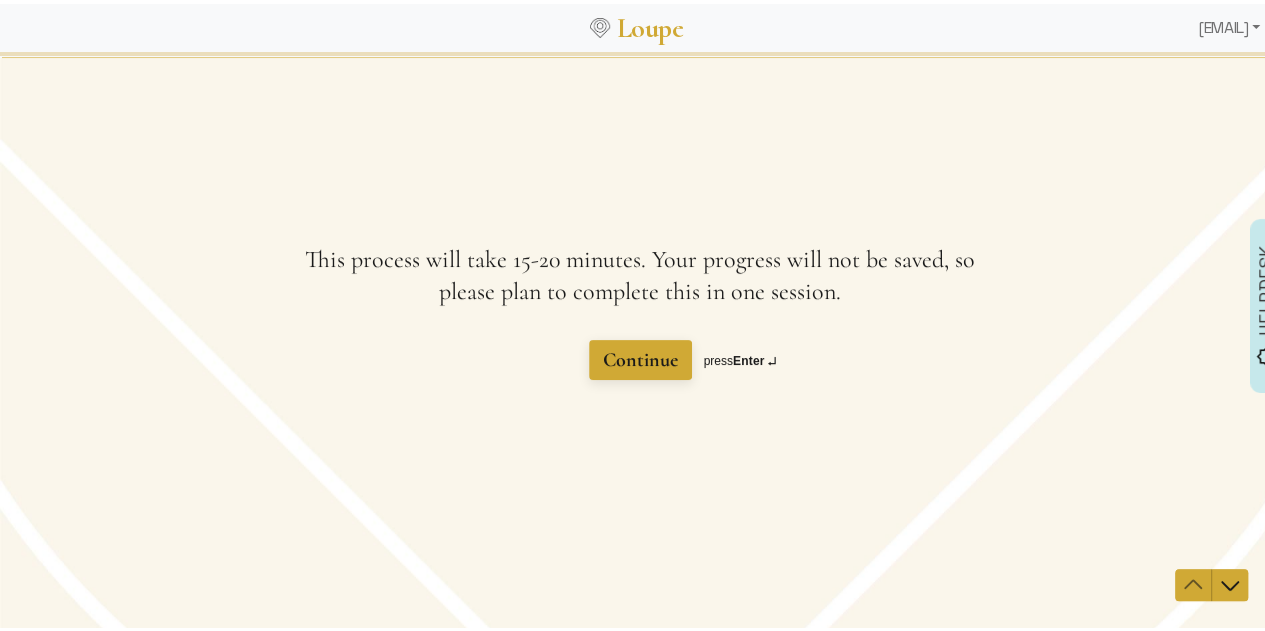 scroll, scrollTop: 0, scrollLeft: 0, axis: both 